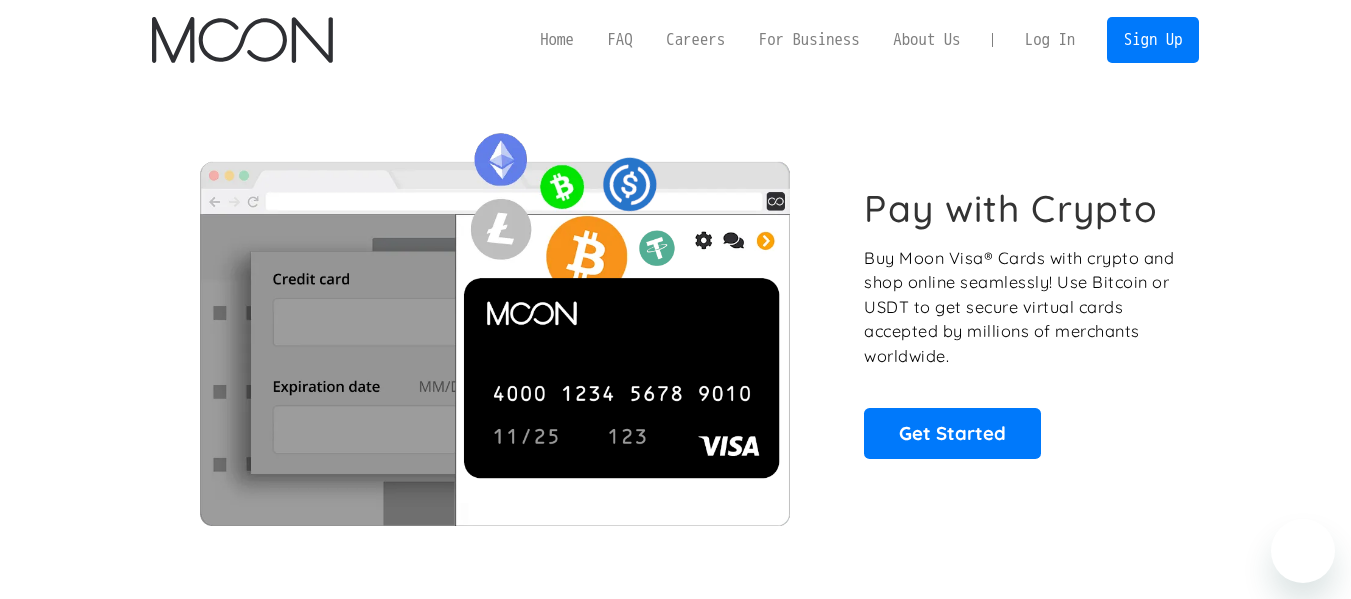 scroll, scrollTop: 0, scrollLeft: 0, axis: both 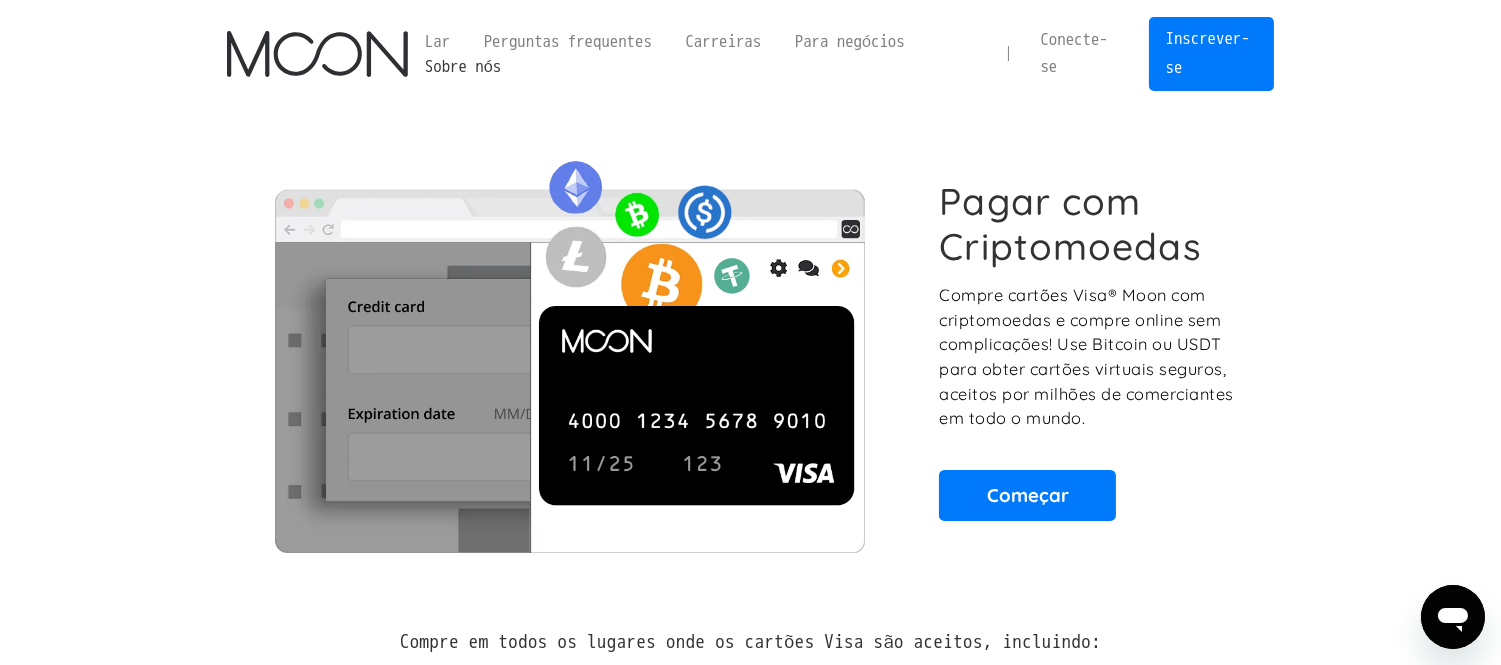 click on "Sobre nós" at bounding box center (463, 66) 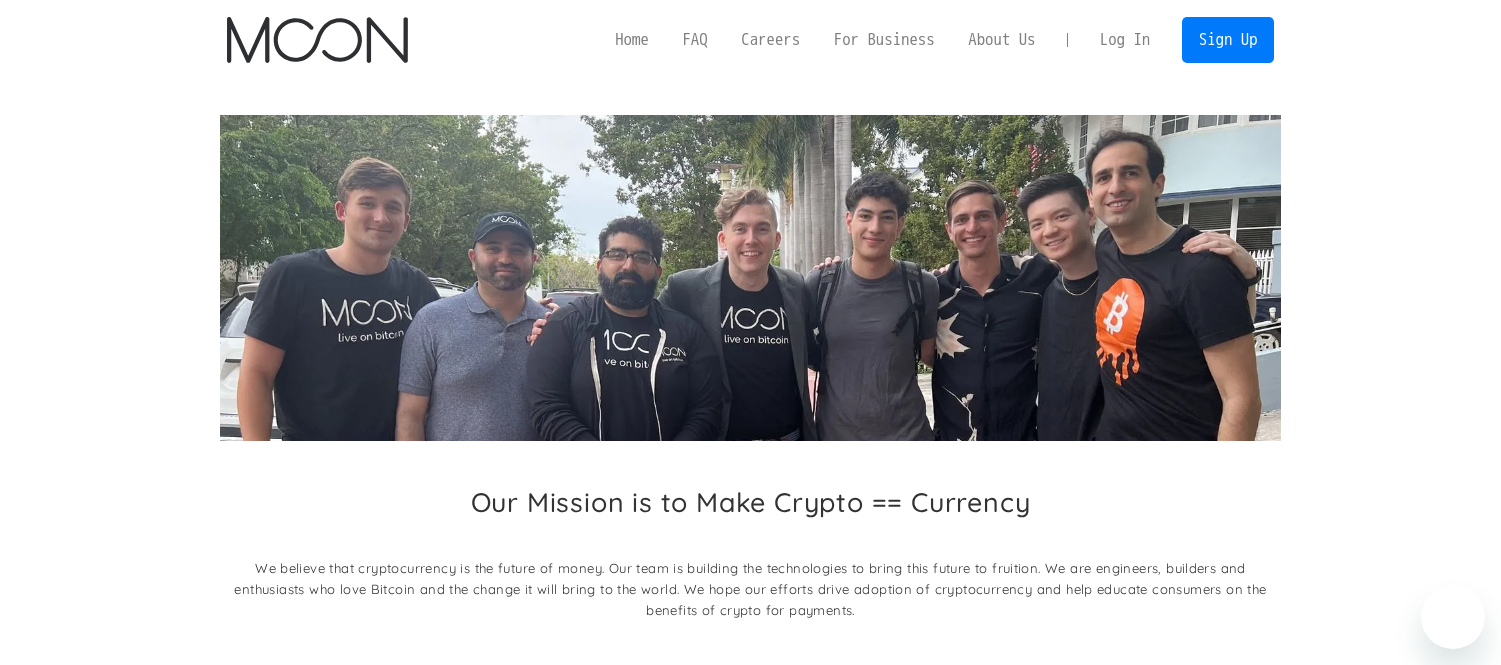 scroll, scrollTop: 0, scrollLeft: 0, axis: both 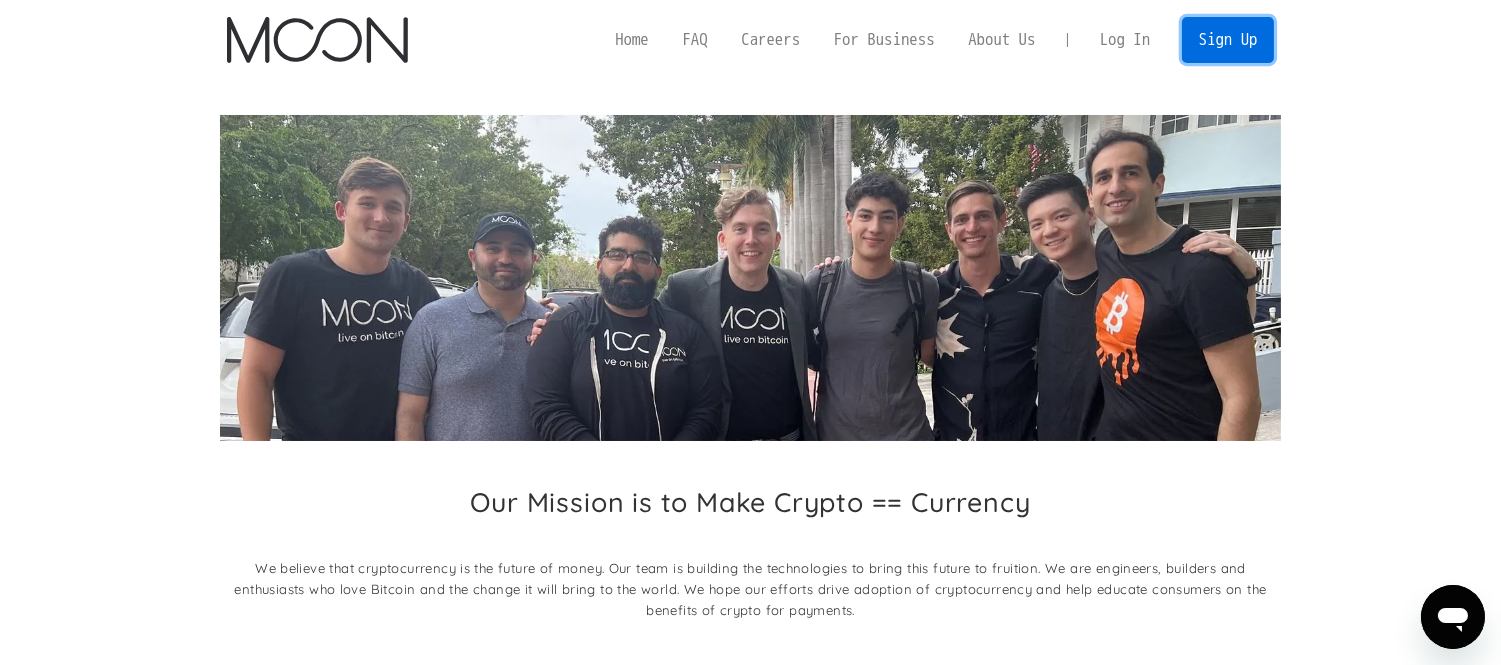 click on "Sign Up" at bounding box center (1228, 39) 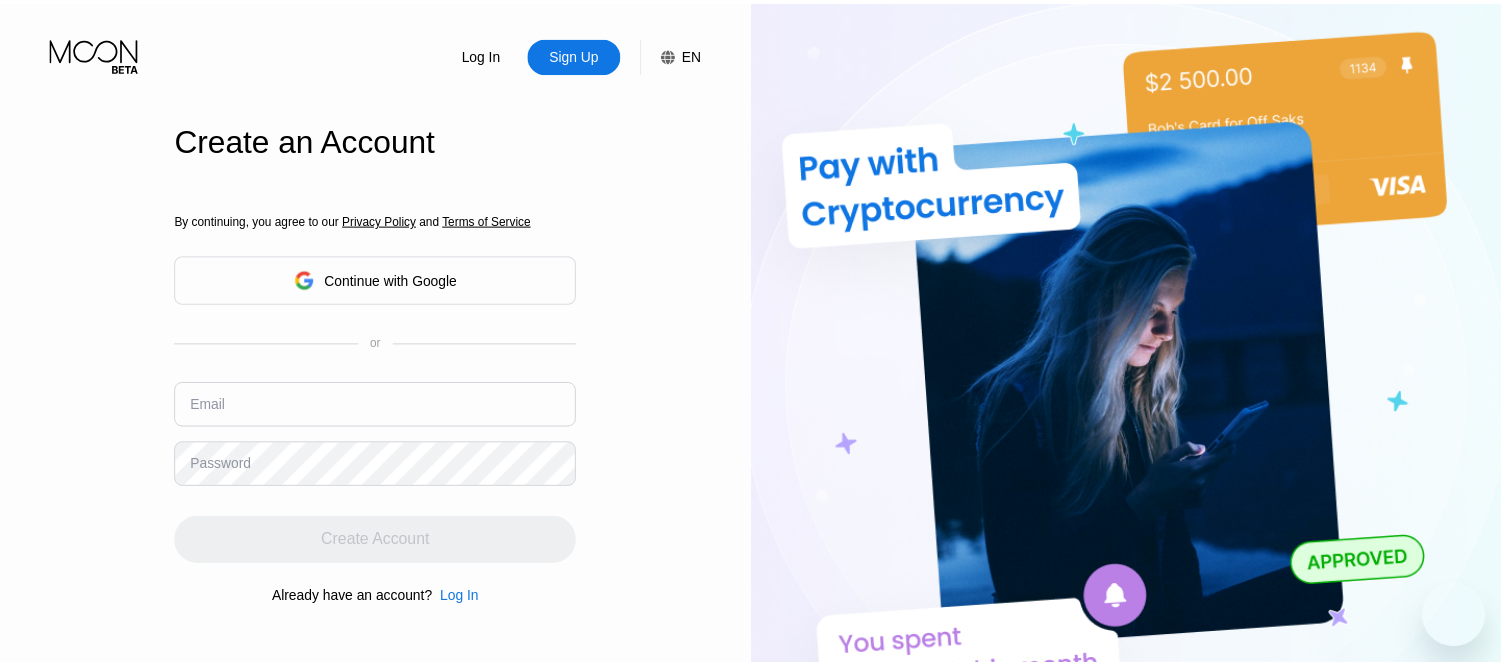 scroll, scrollTop: 0, scrollLeft: 0, axis: both 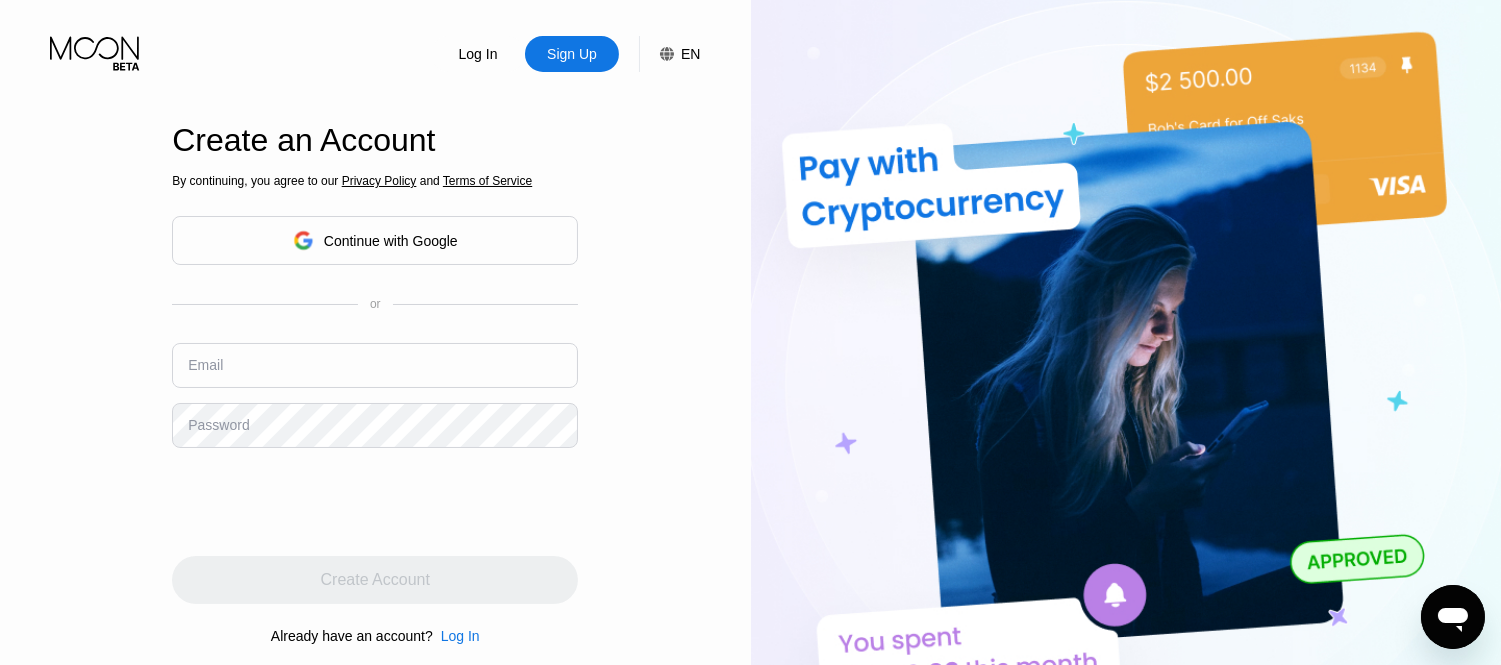 click on "EN" at bounding box center (690, 54) 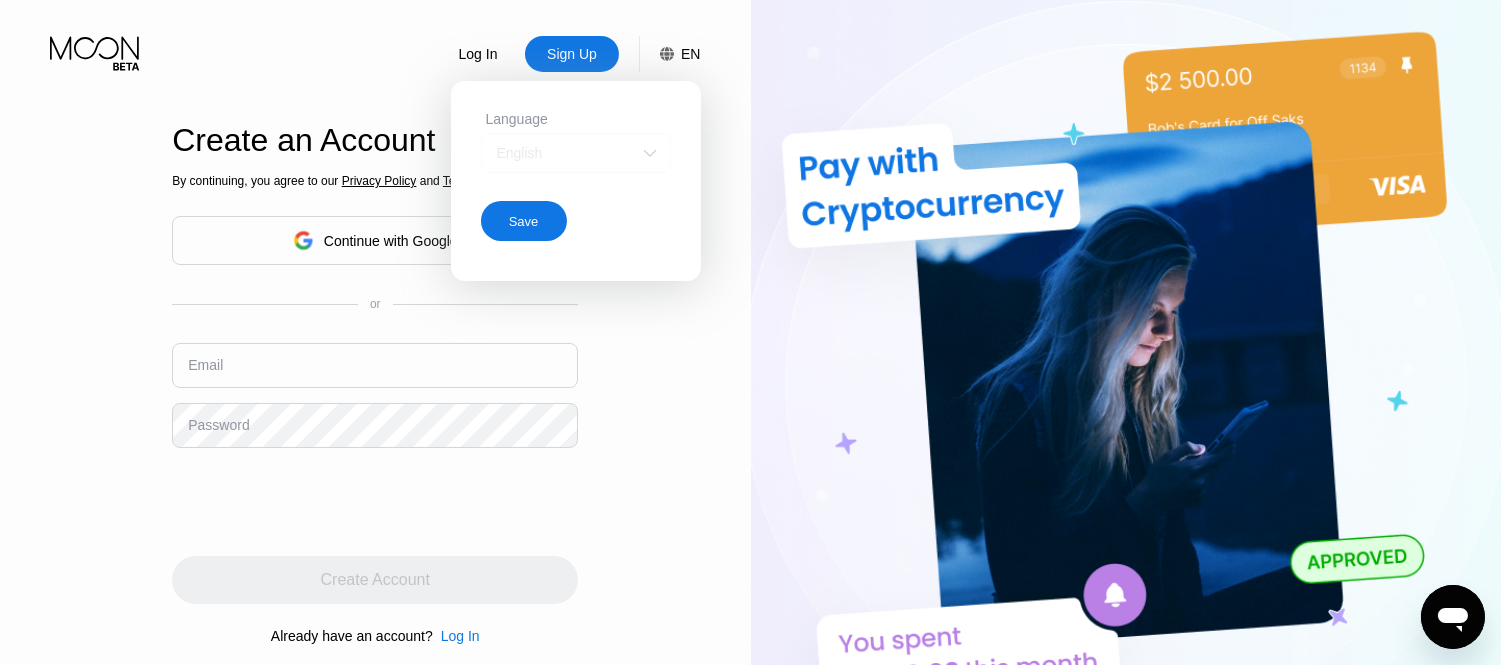 click at bounding box center (650, 153) 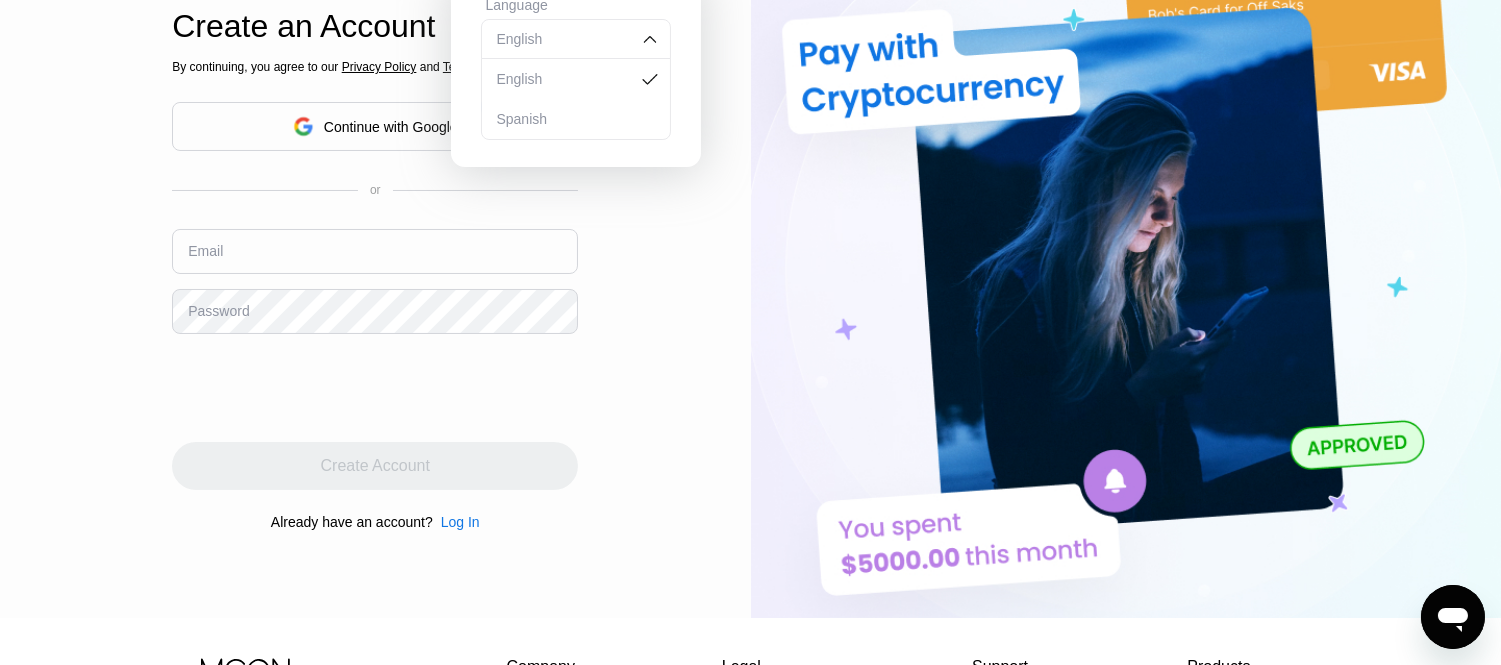 scroll, scrollTop: 0, scrollLeft: 0, axis: both 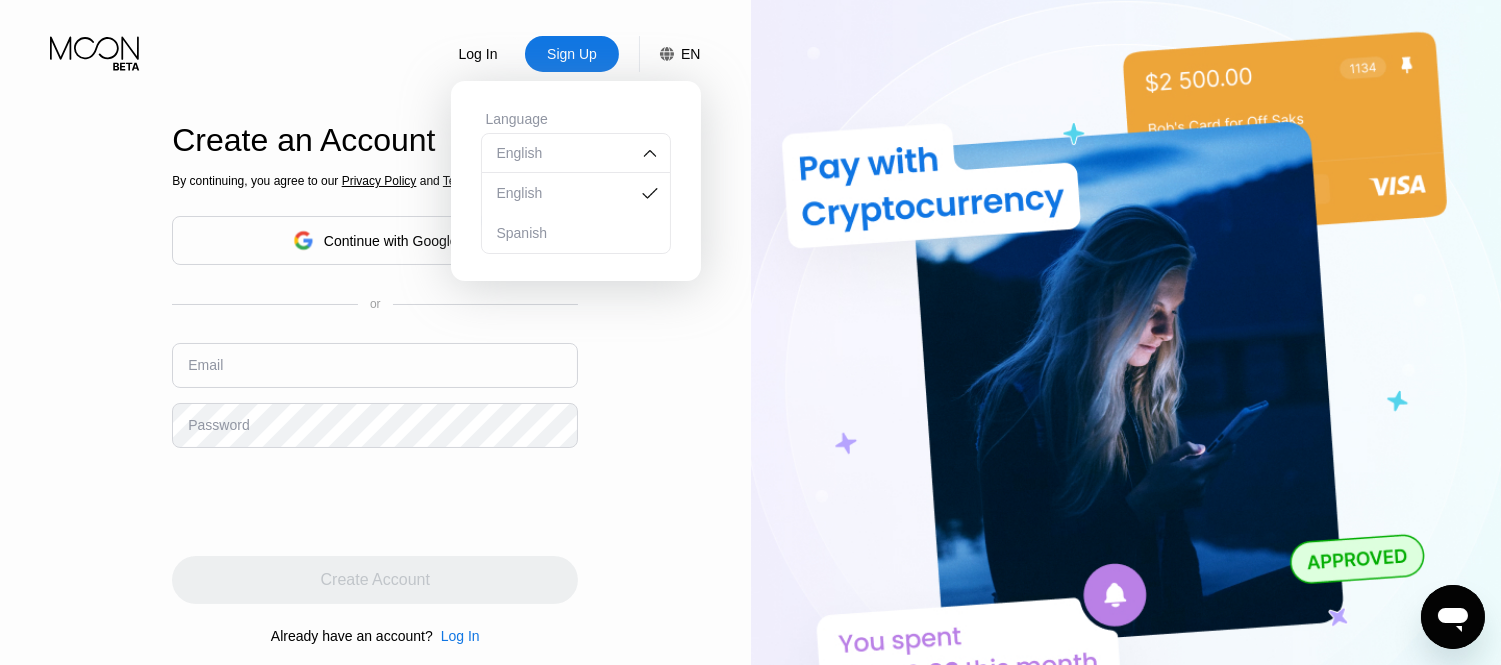 click on "Log In Sign Up EN Language English English Spanish Save Create an Account By continuing, you agree to our   Privacy Policy   and   Terms of Service Continue with Google or Email Password Create Account Already have an account? Log In" at bounding box center (375, 366) 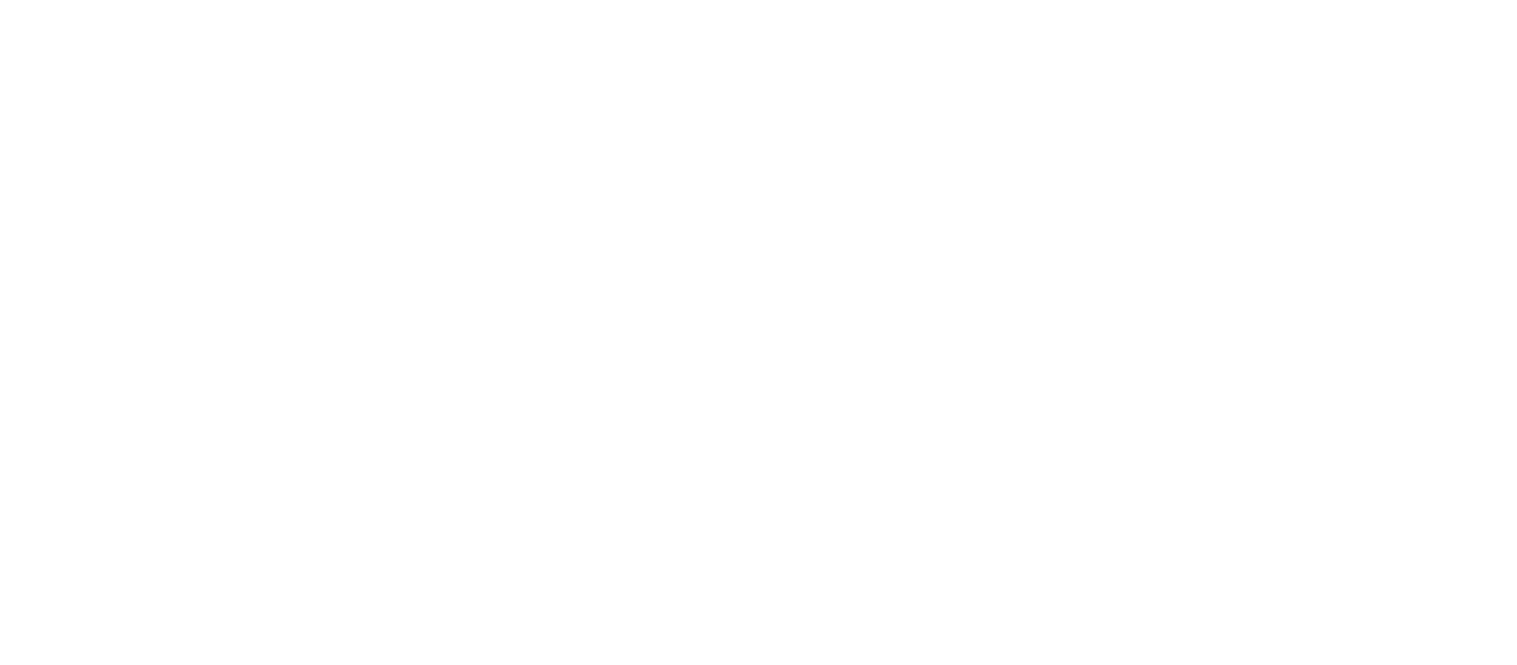scroll, scrollTop: 0, scrollLeft: 0, axis: both 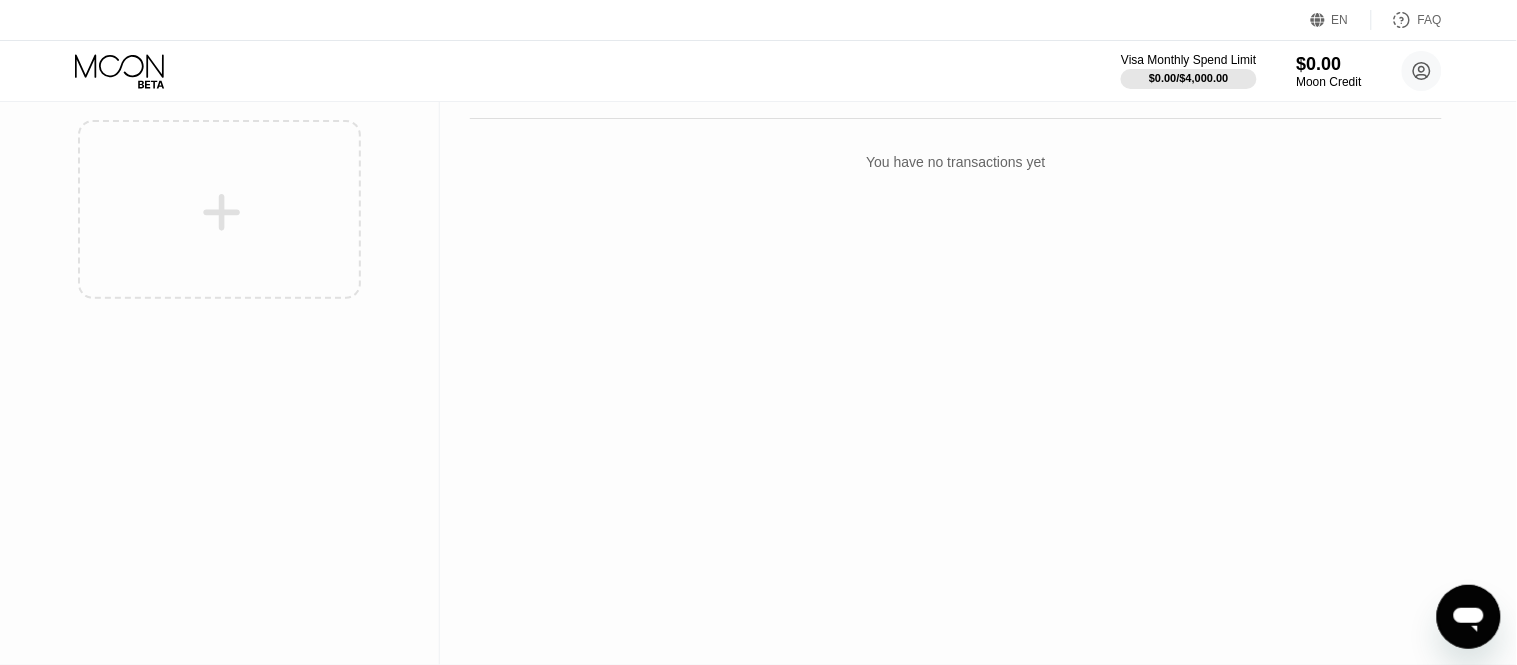 click on "Activity Export Transaction Detail Card or Product Detail Date & Time Amount You have no transactions yet" at bounding box center (956, 332) 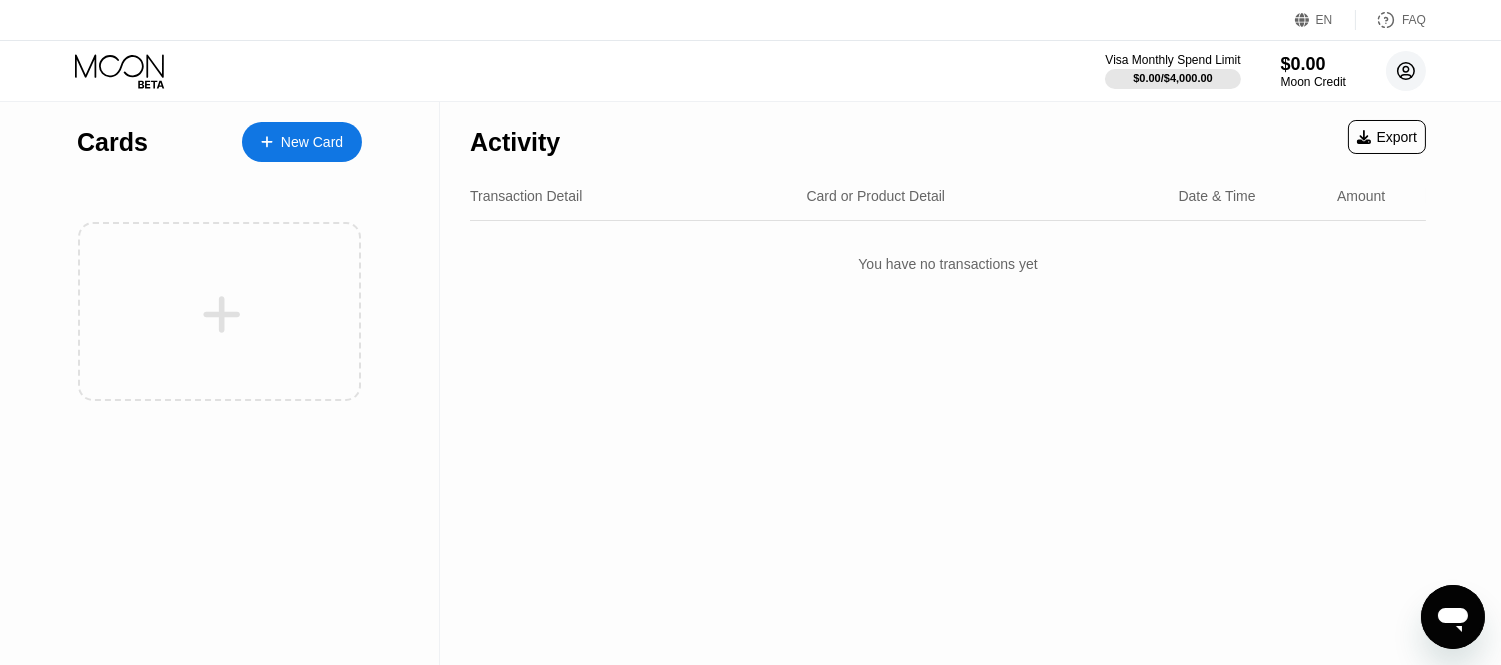 click 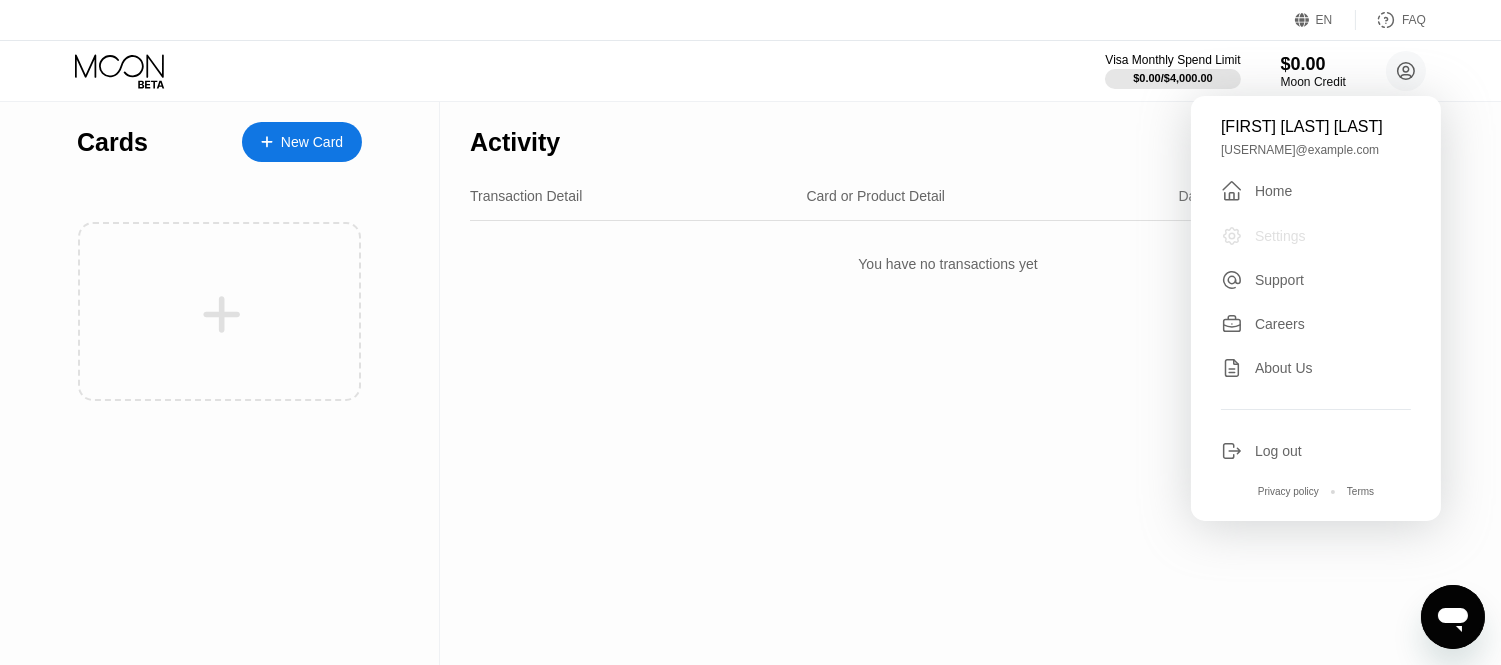 click on "Settings" at bounding box center [1280, 236] 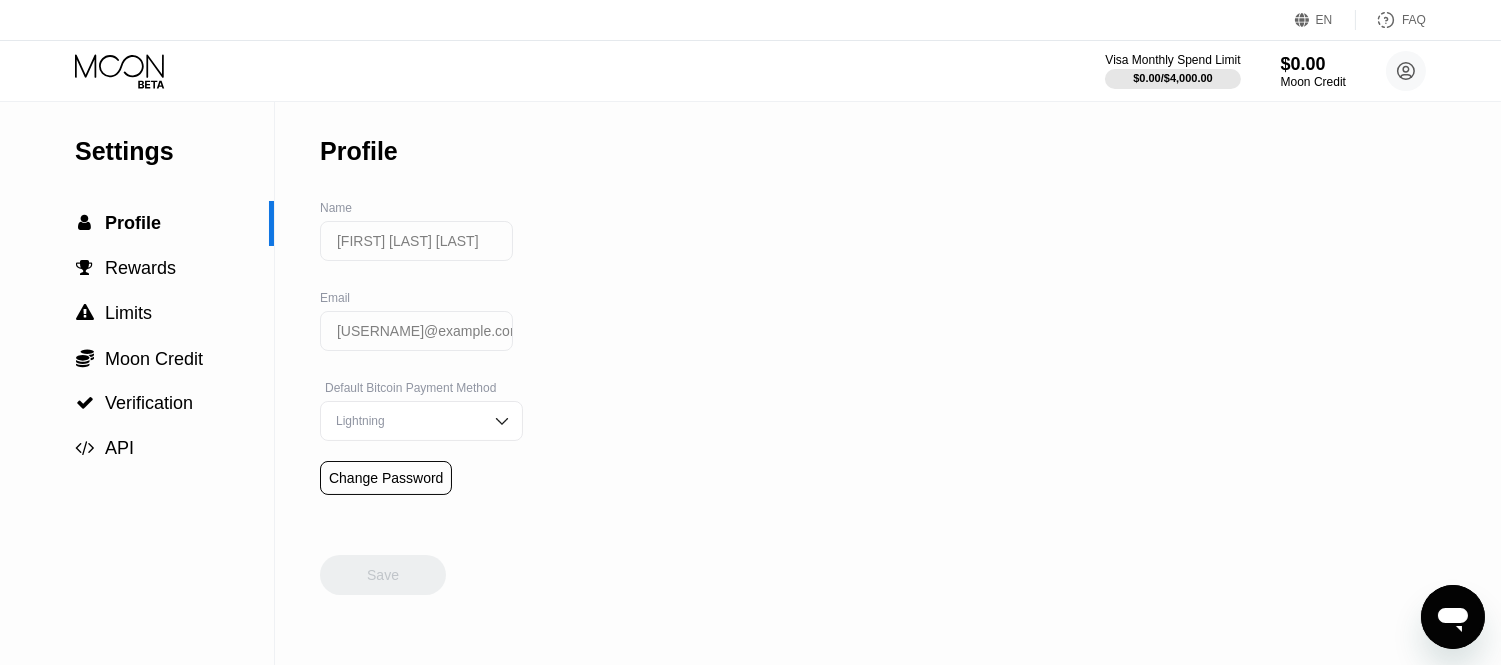 click at bounding box center [502, 421] 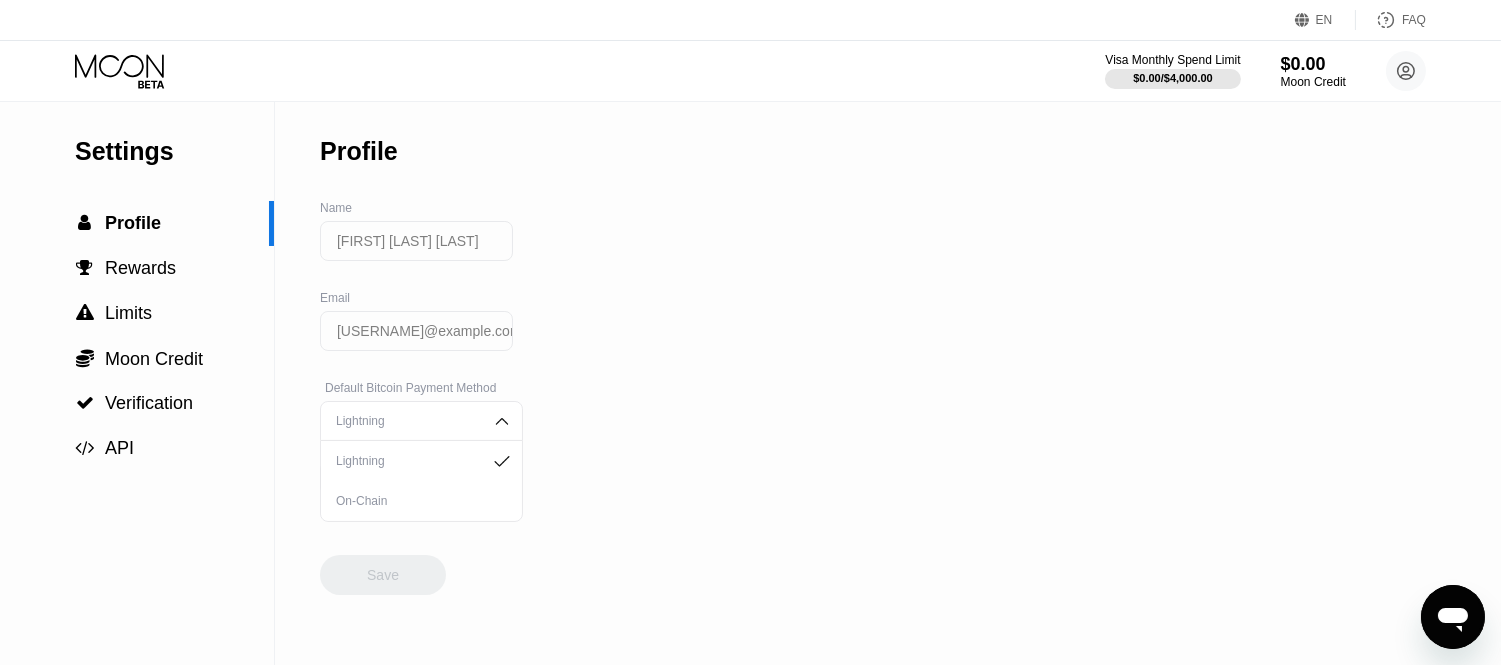 click at bounding box center [502, 421] 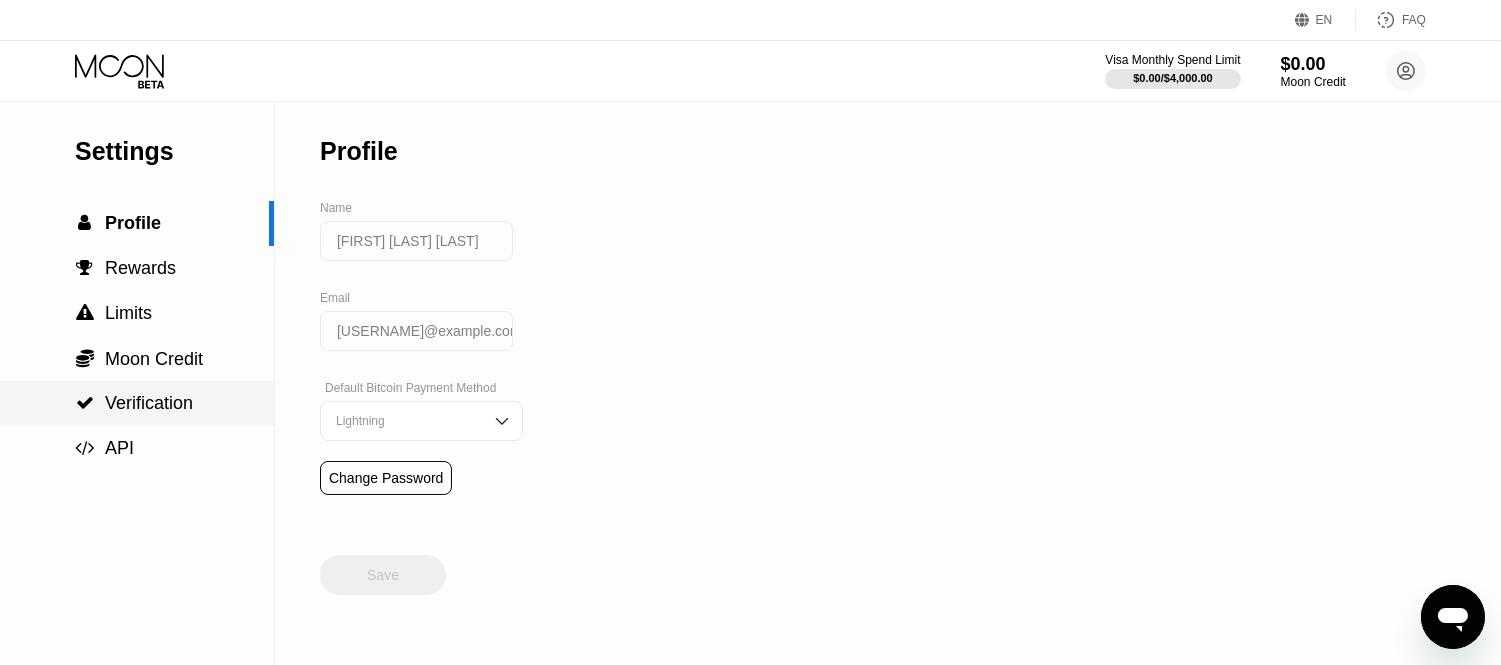 click on "Verification" at bounding box center [149, 403] 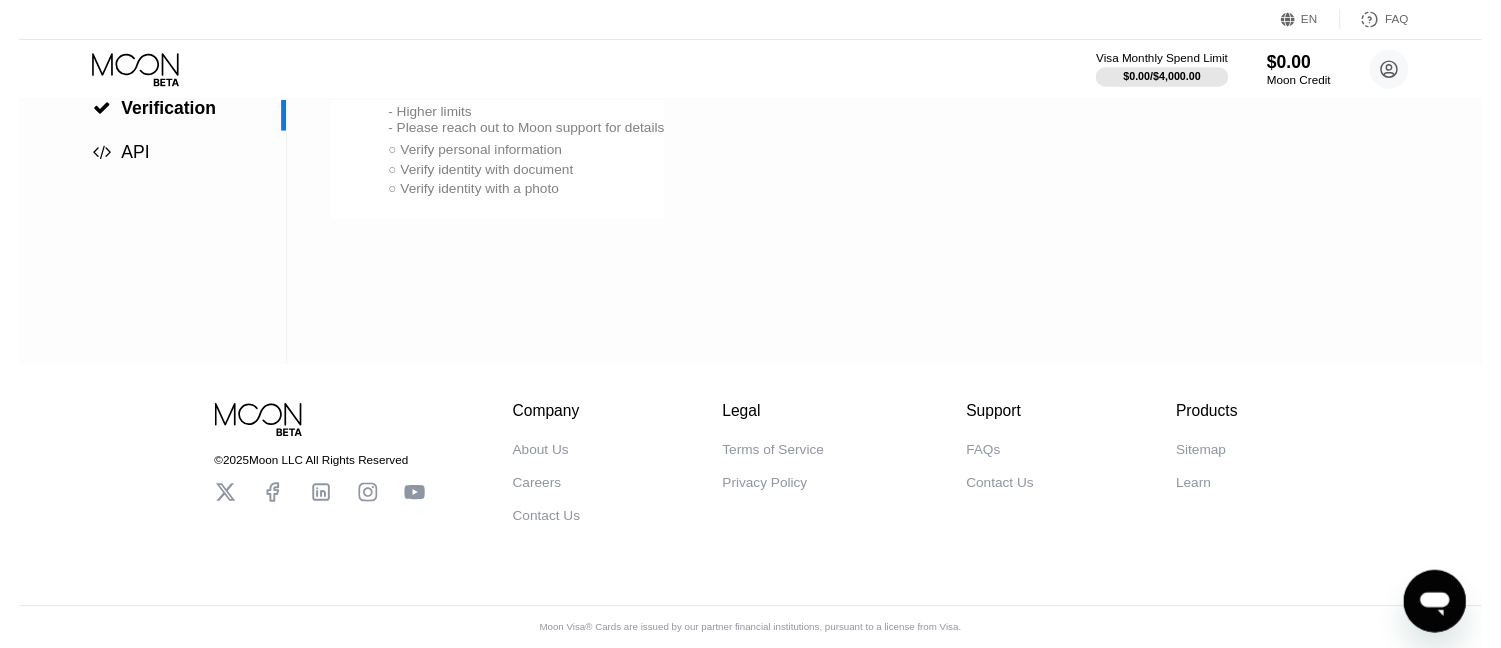 scroll, scrollTop: 0, scrollLeft: 0, axis: both 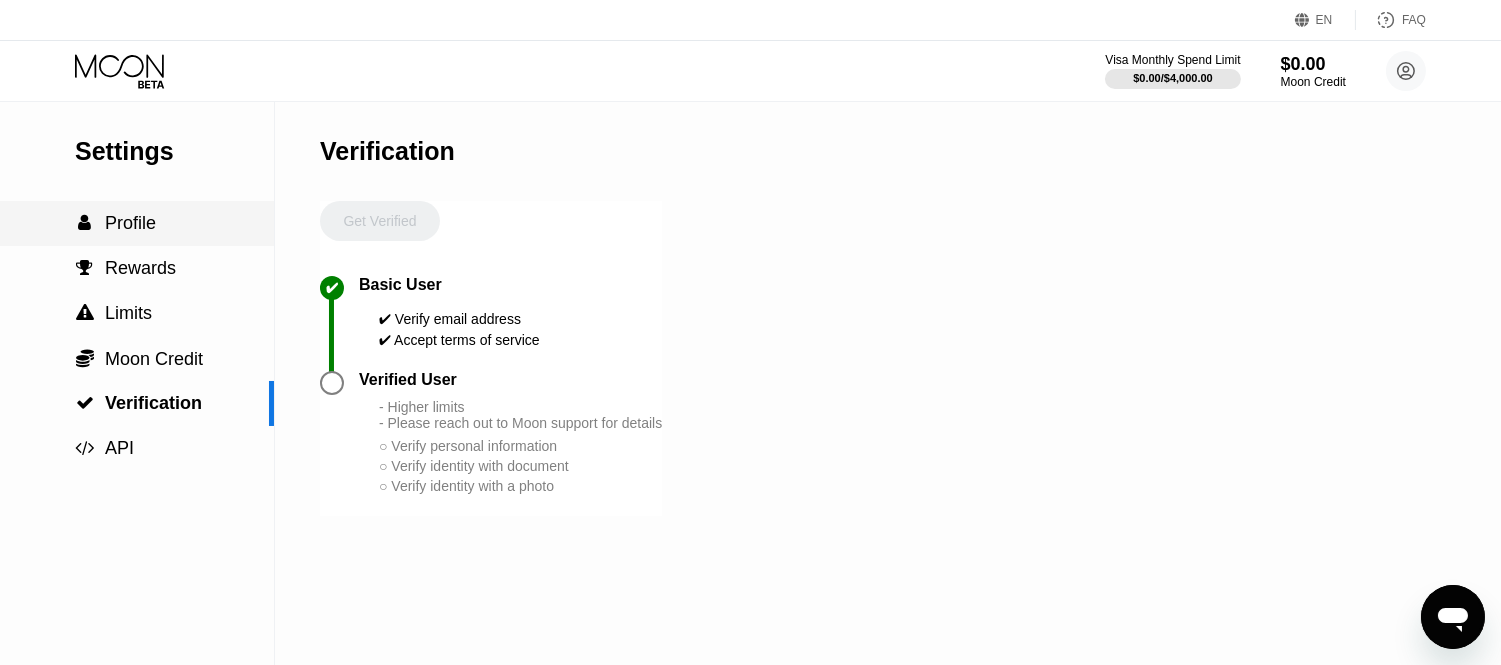 click on "Profile" at bounding box center (130, 223) 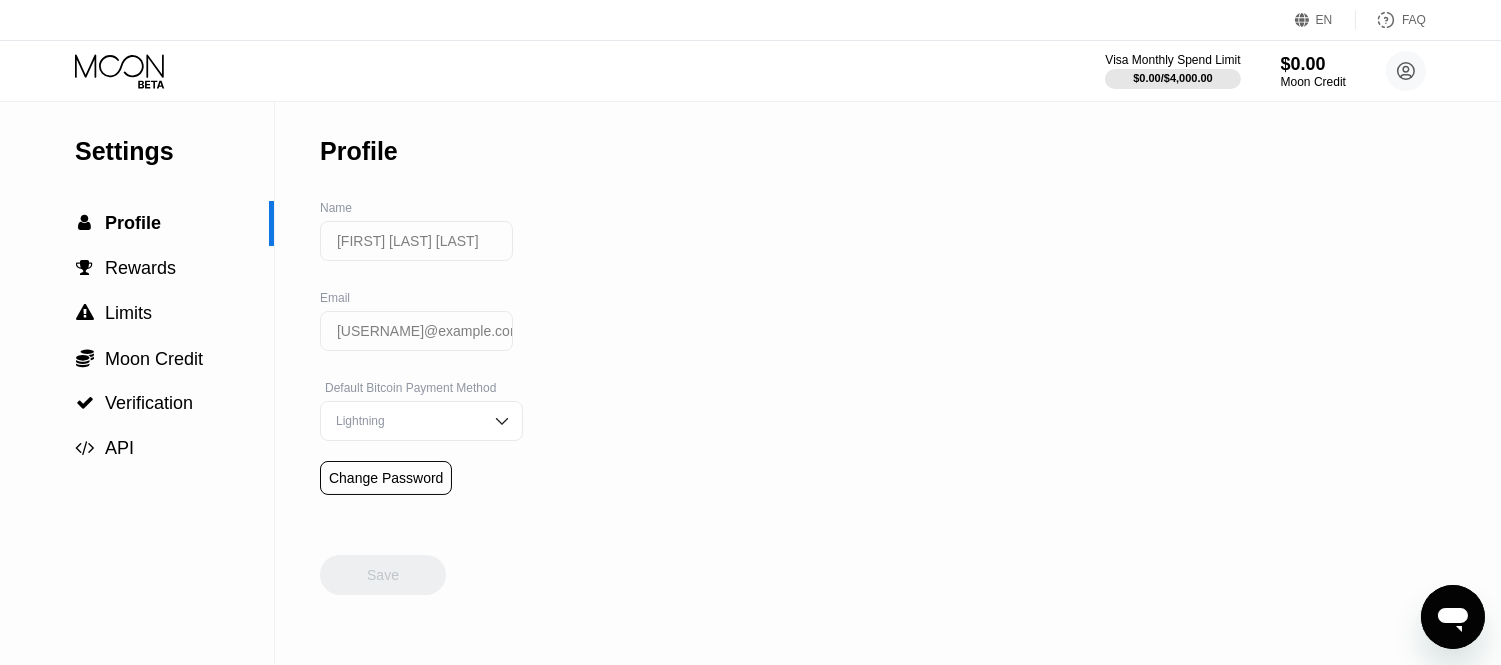 click on "[FIRST] [LAST] [LAST]" at bounding box center (416, 241) 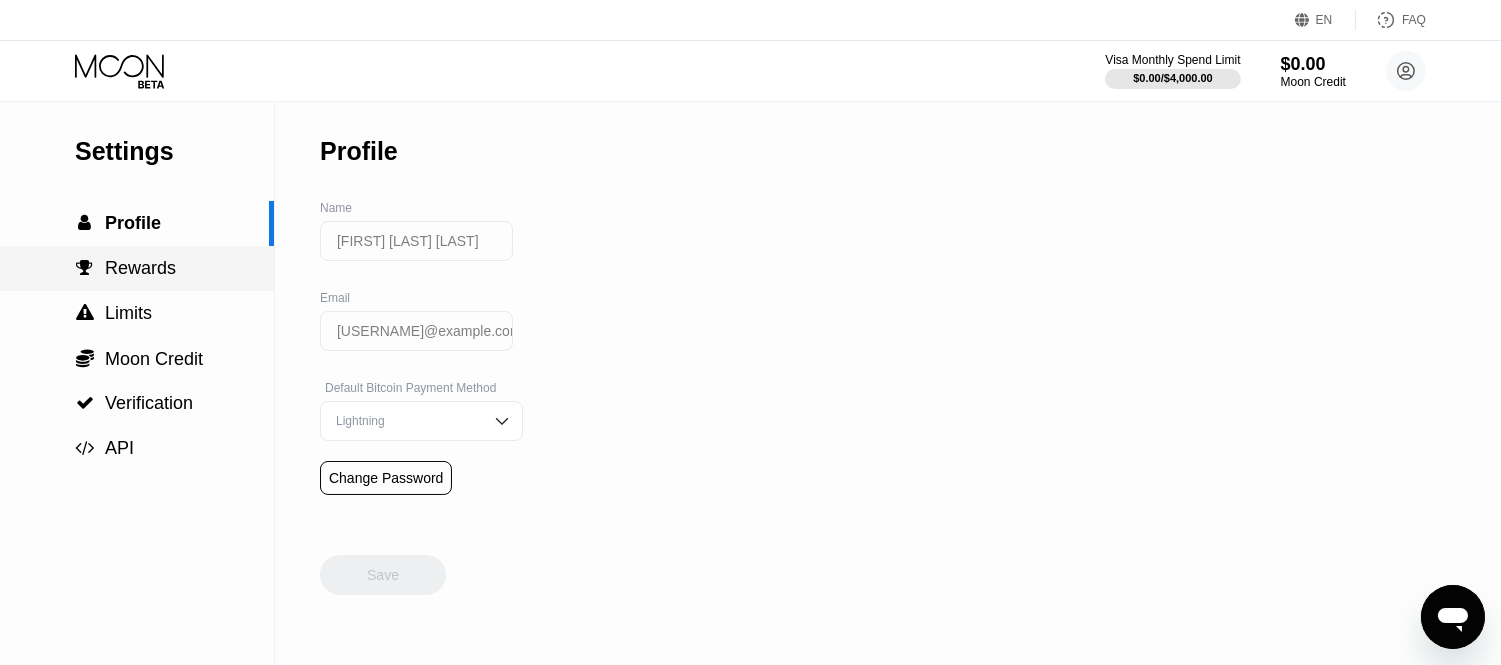 click on " Rewards" at bounding box center [137, 268] 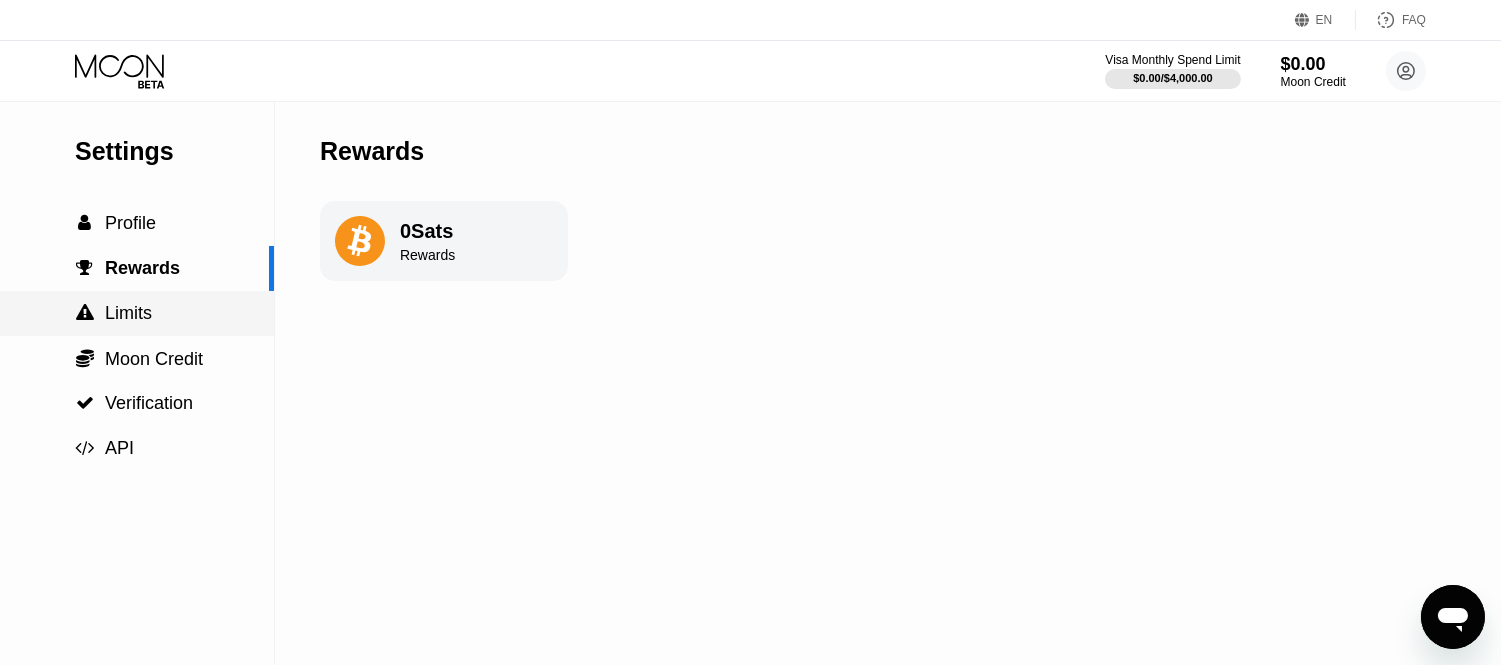 click on "Limits" at bounding box center [128, 313] 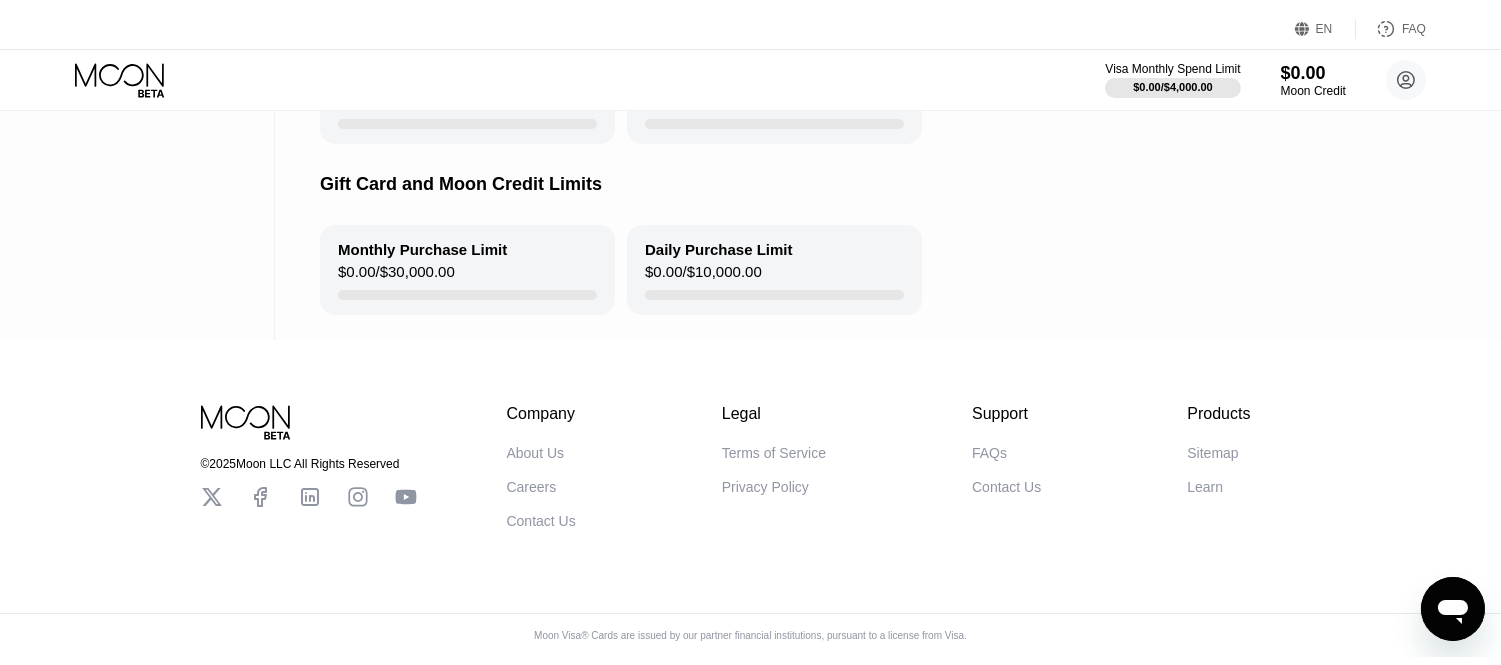 scroll, scrollTop: 0, scrollLeft: 0, axis: both 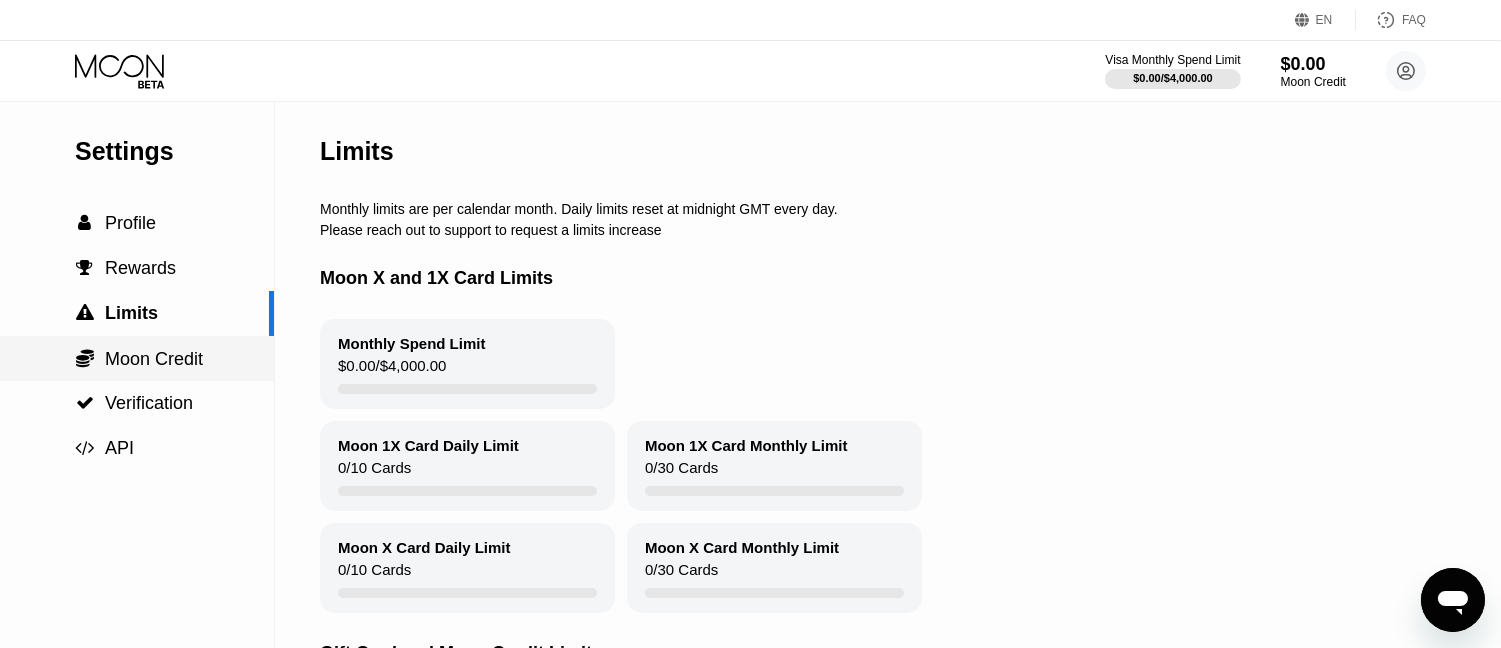click on "Moon Credit" at bounding box center (154, 359) 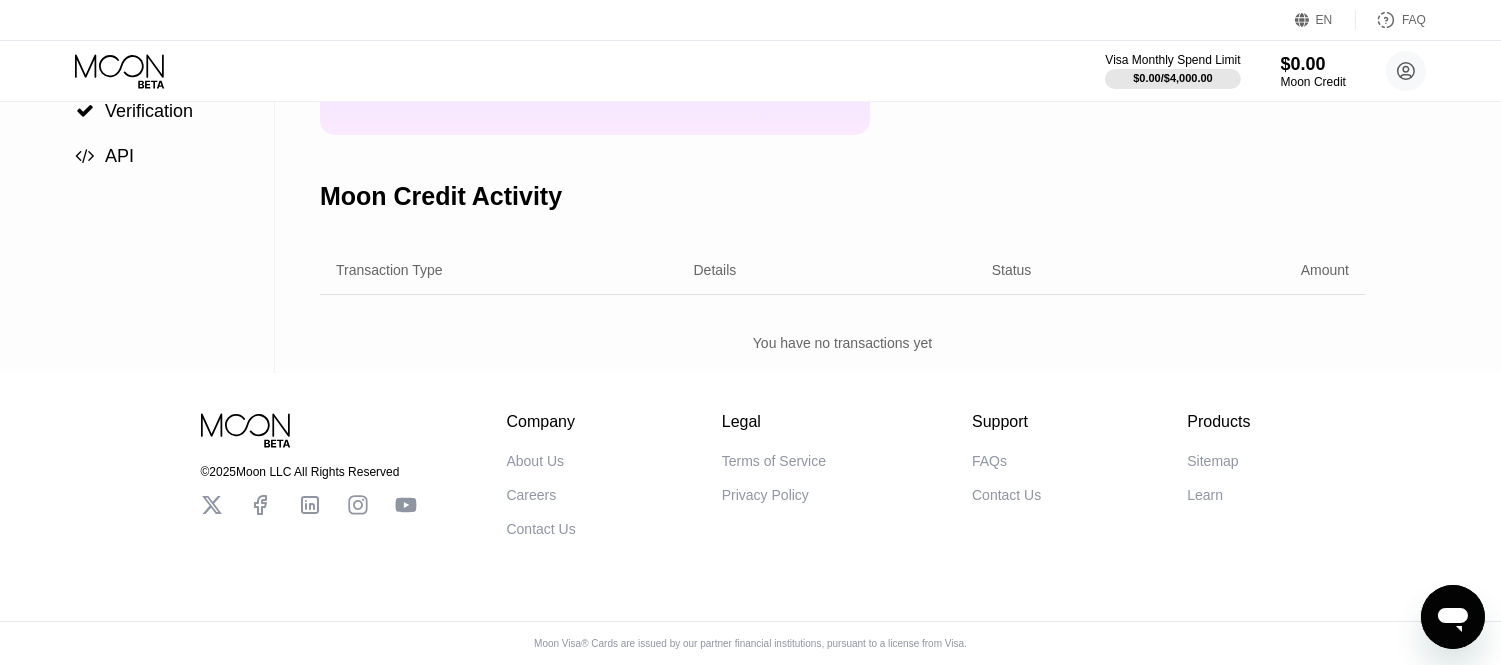 scroll, scrollTop: 0, scrollLeft: 0, axis: both 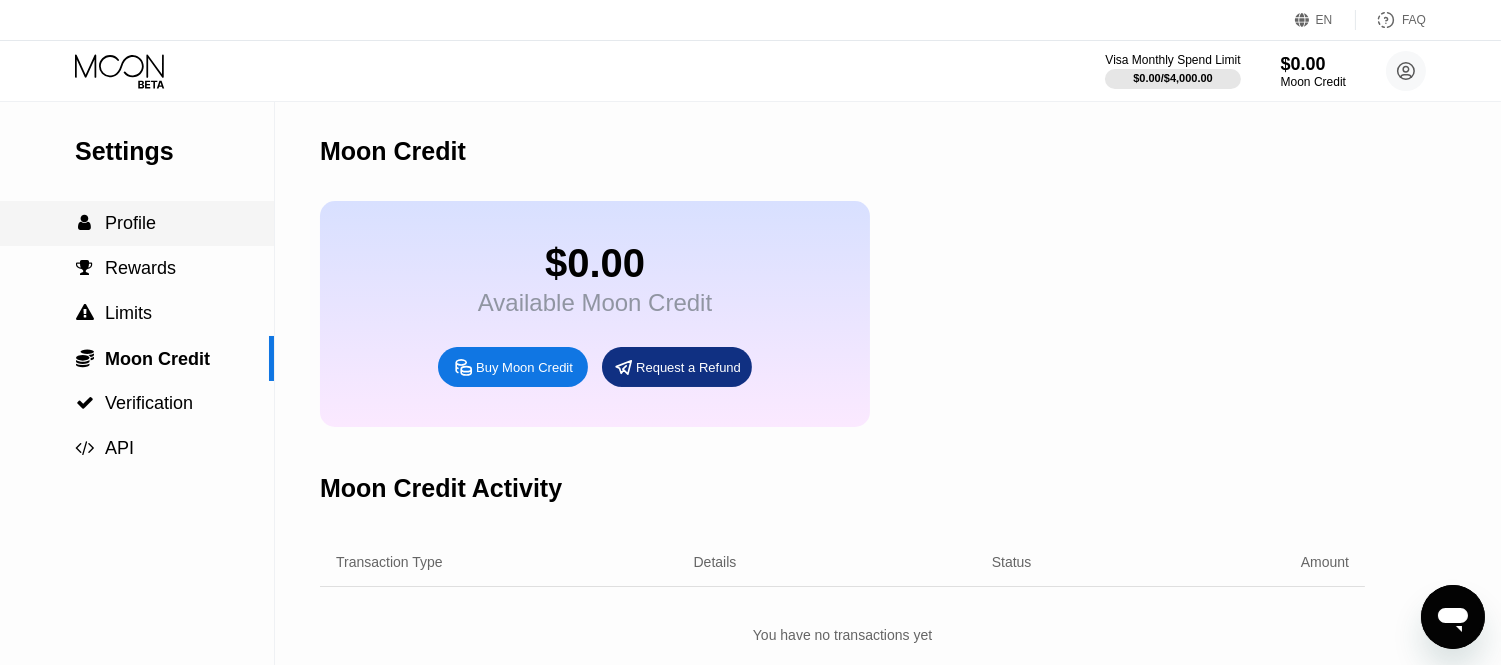click on "Profile" at bounding box center (130, 223) 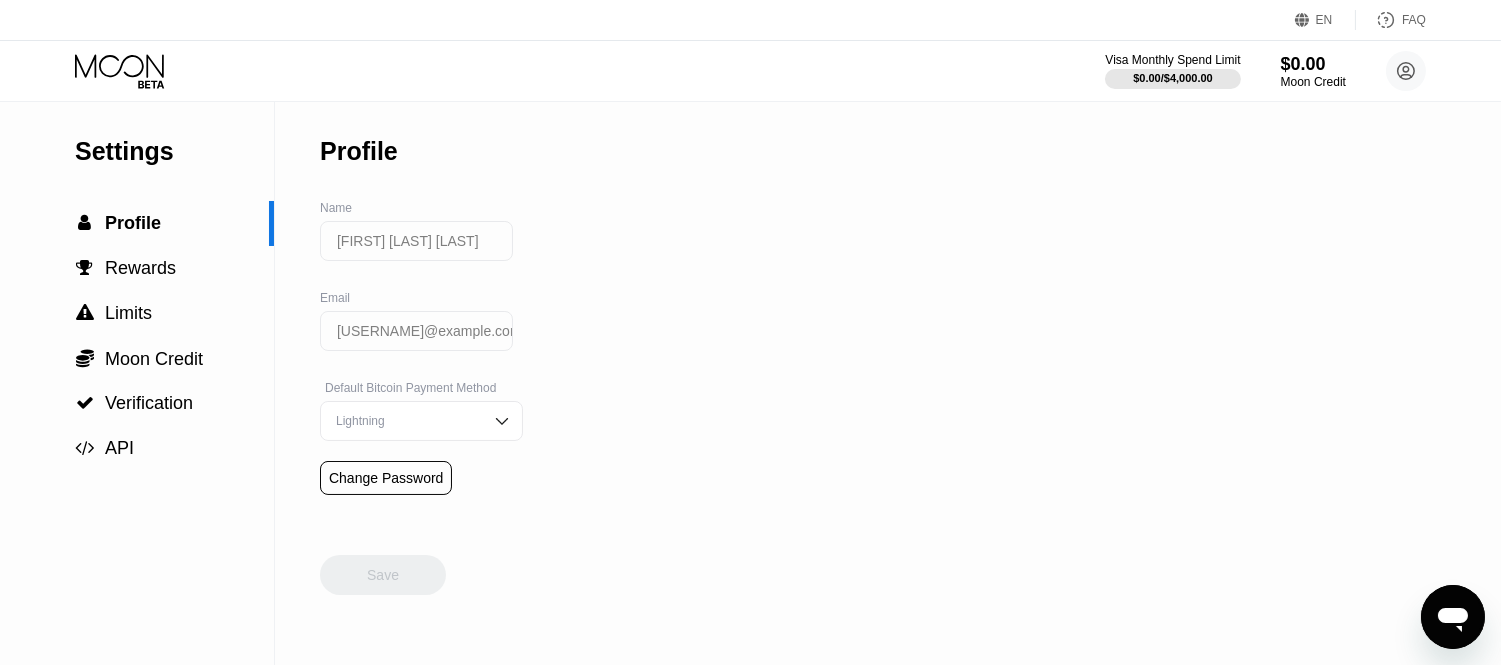 click 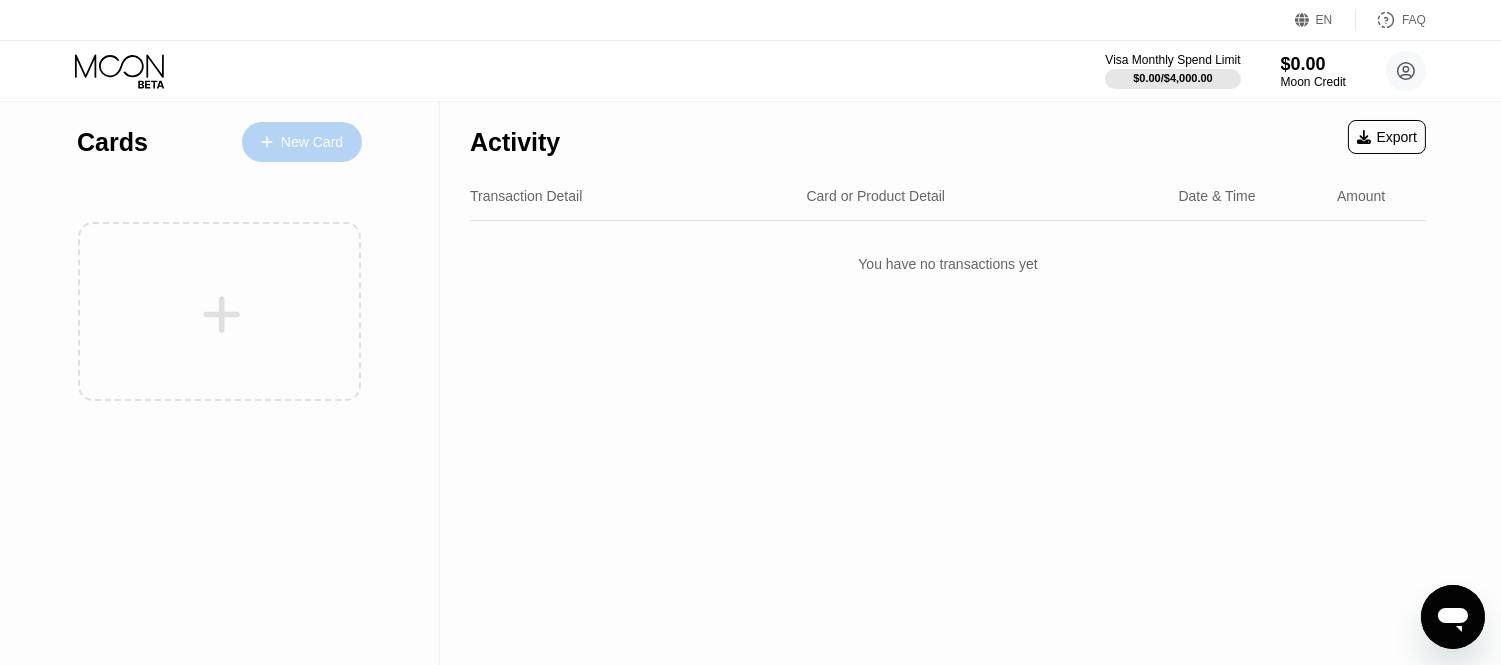 click on "New Card" at bounding box center (312, 142) 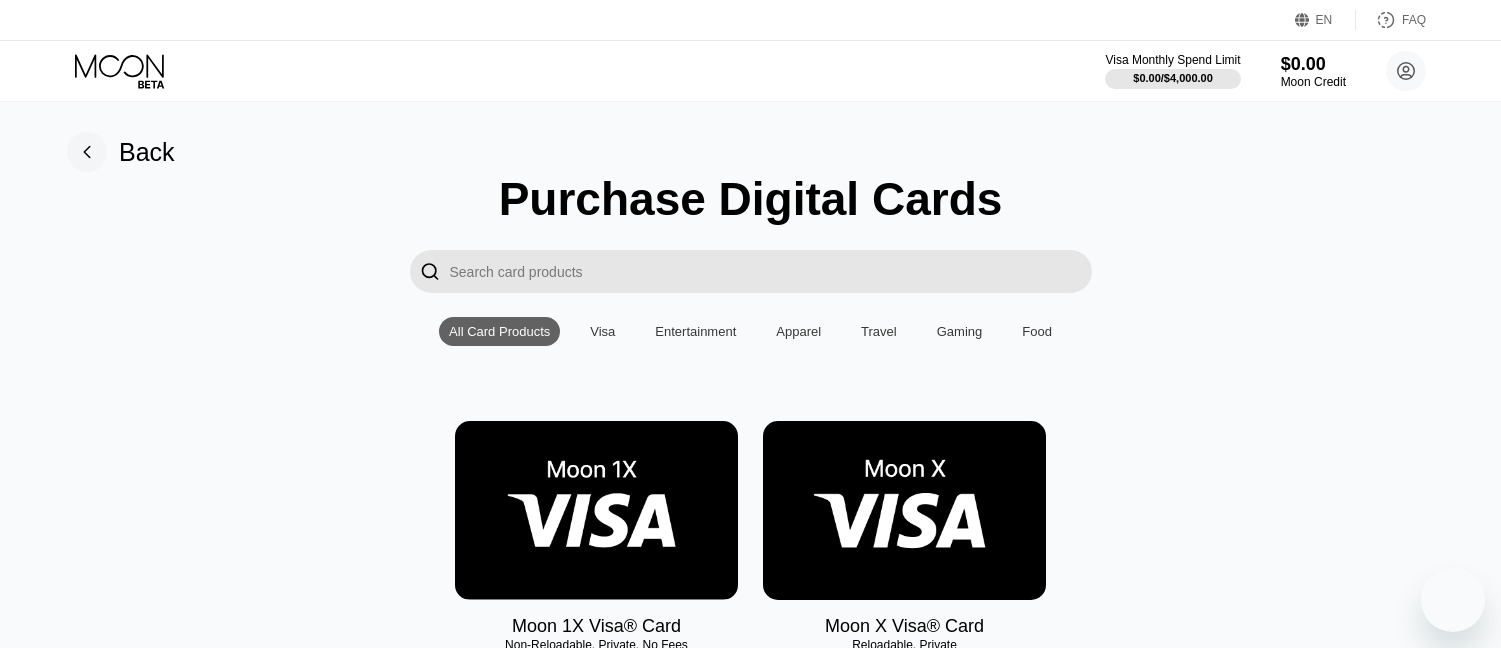 scroll, scrollTop: 258, scrollLeft: 0, axis: vertical 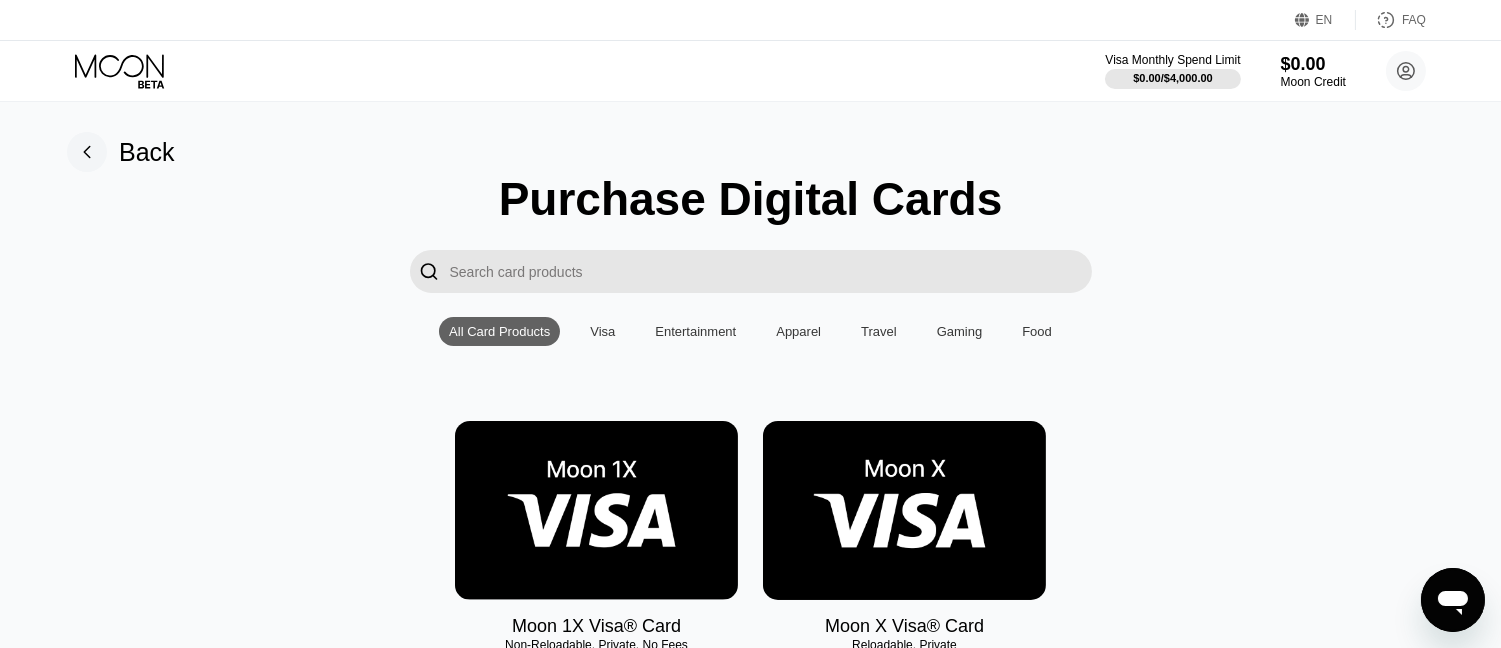 click at bounding box center (596, 510) 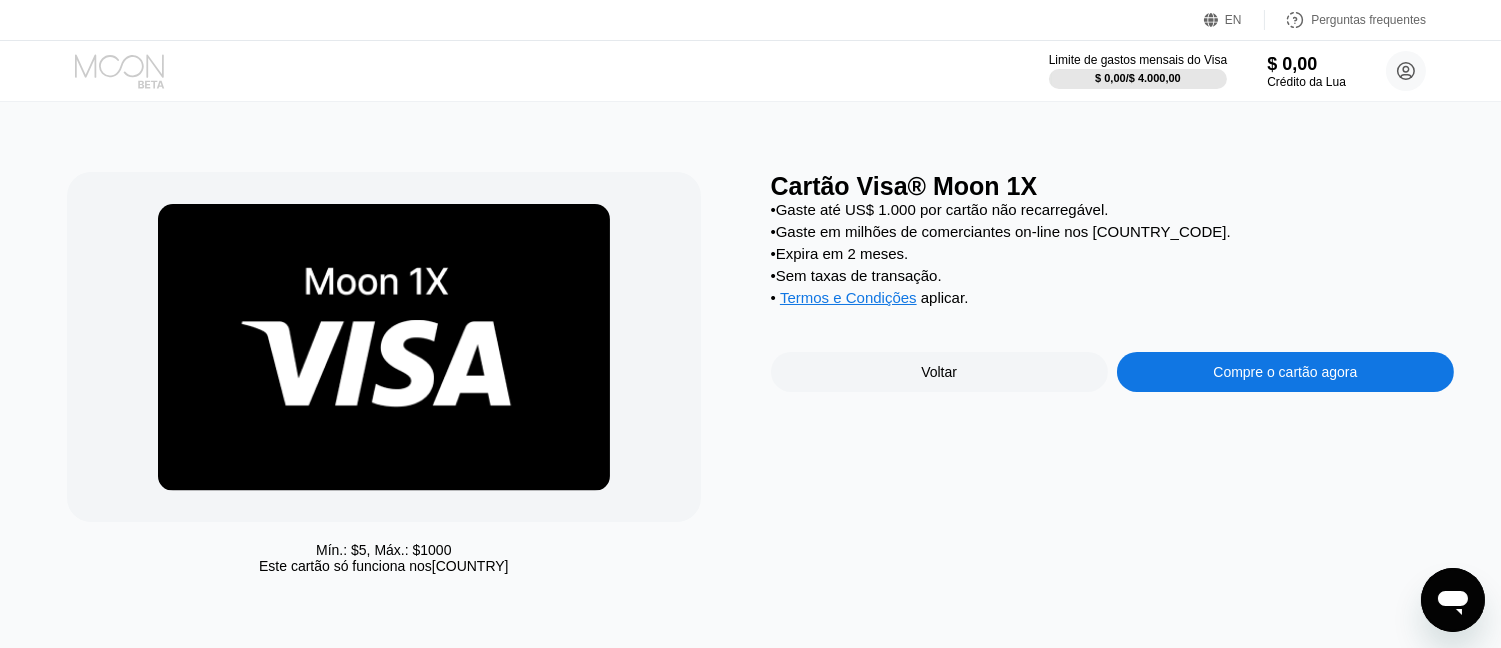 click 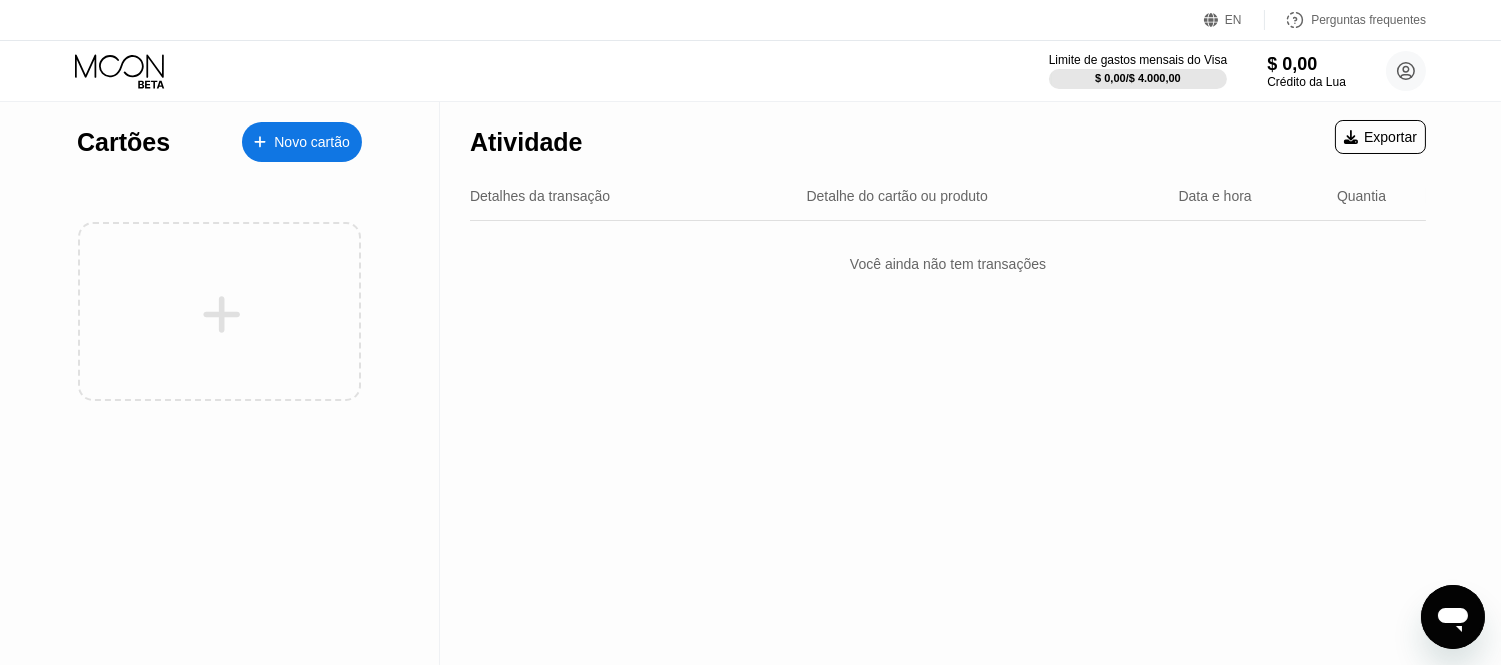 click on "Novo cartão" at bounding box center [302, 142] 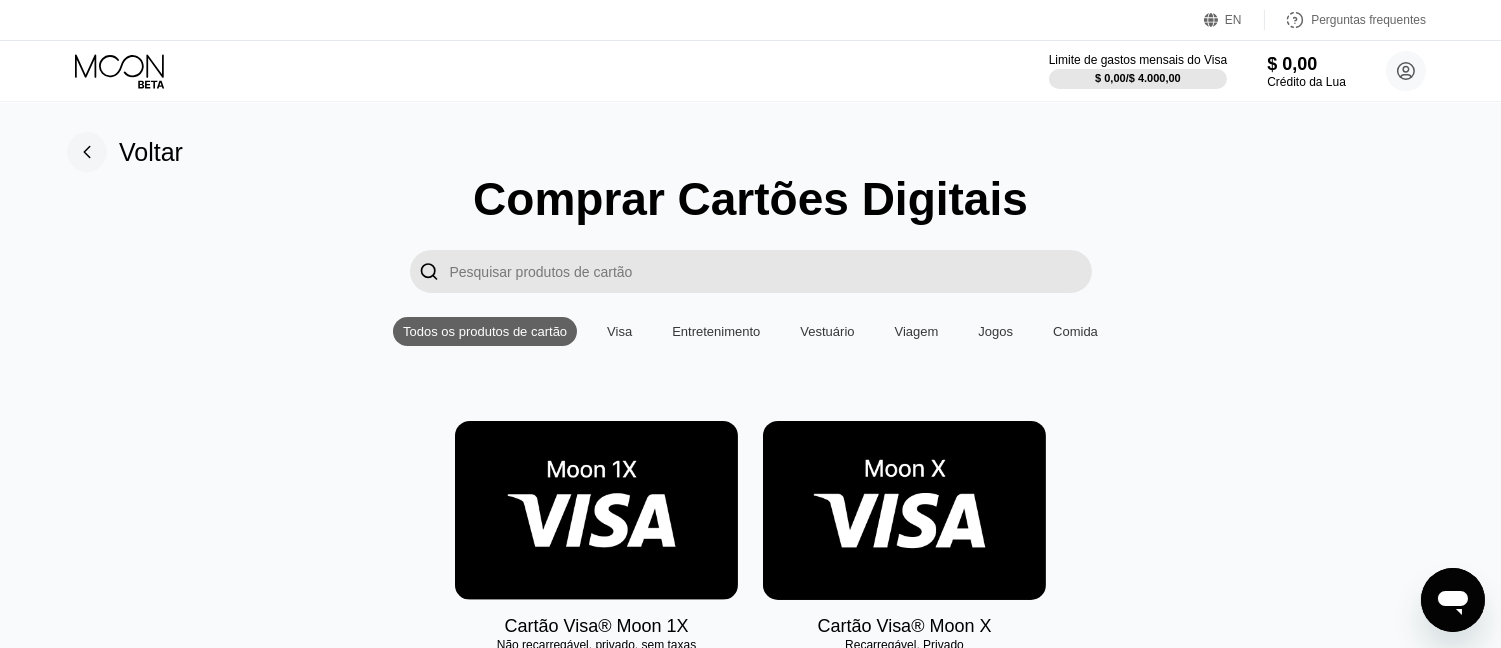 scroll, scrollTop: 258, scrollLeft: 0, axis: vertical 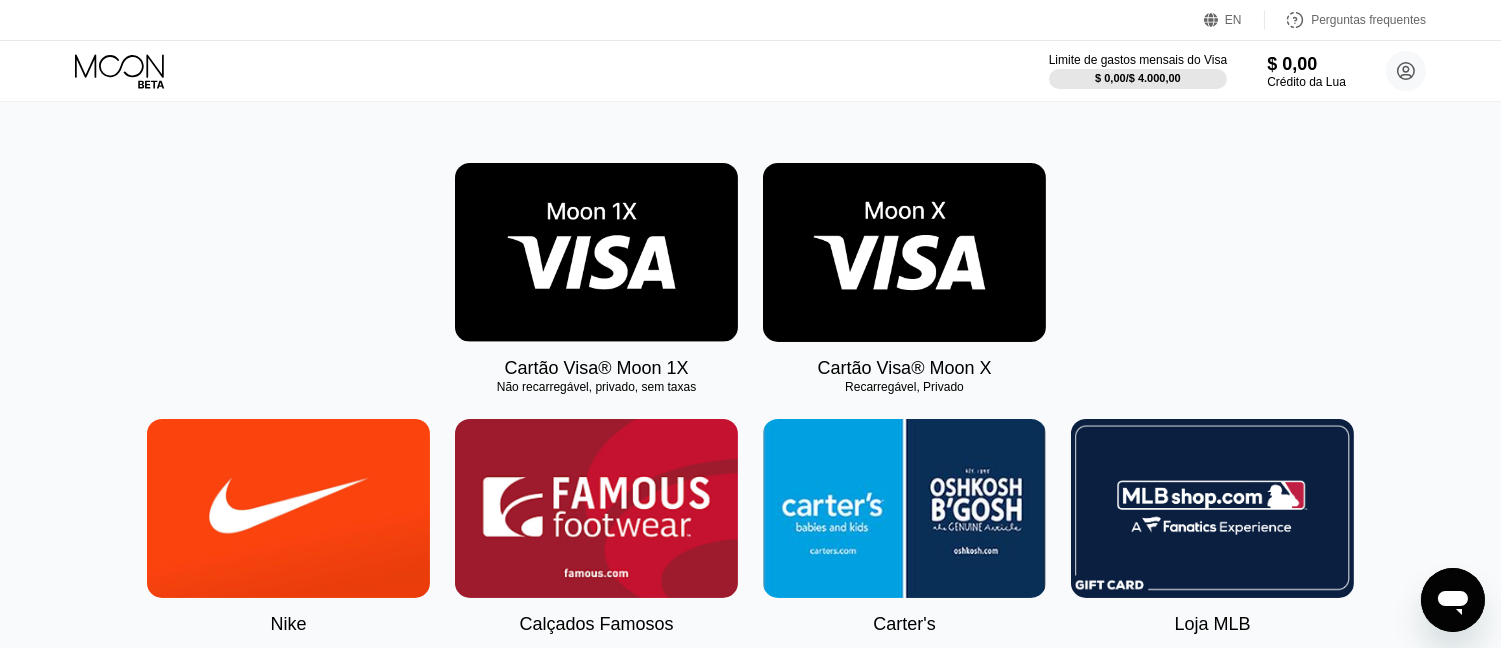 click at bounding box center (904, 252) 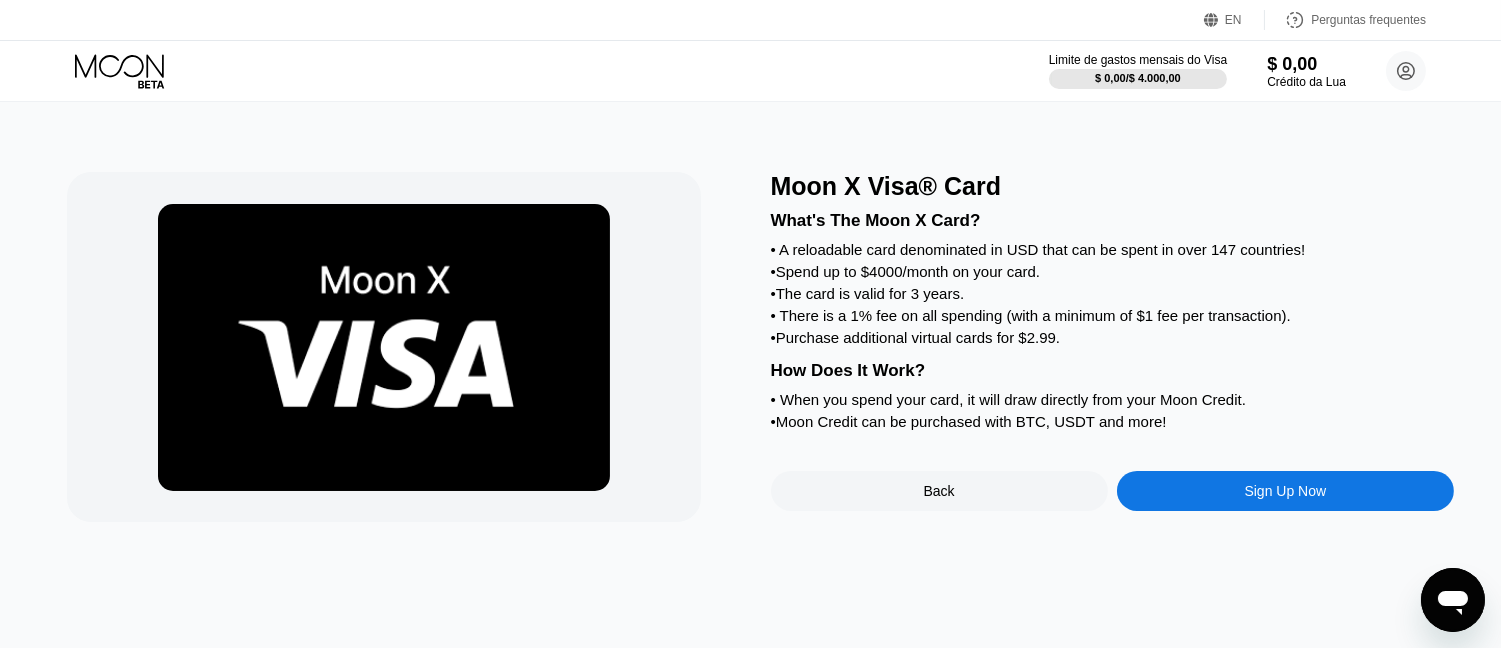scroll, scrollTop: 0, scrollLeft: 0, axis: both 